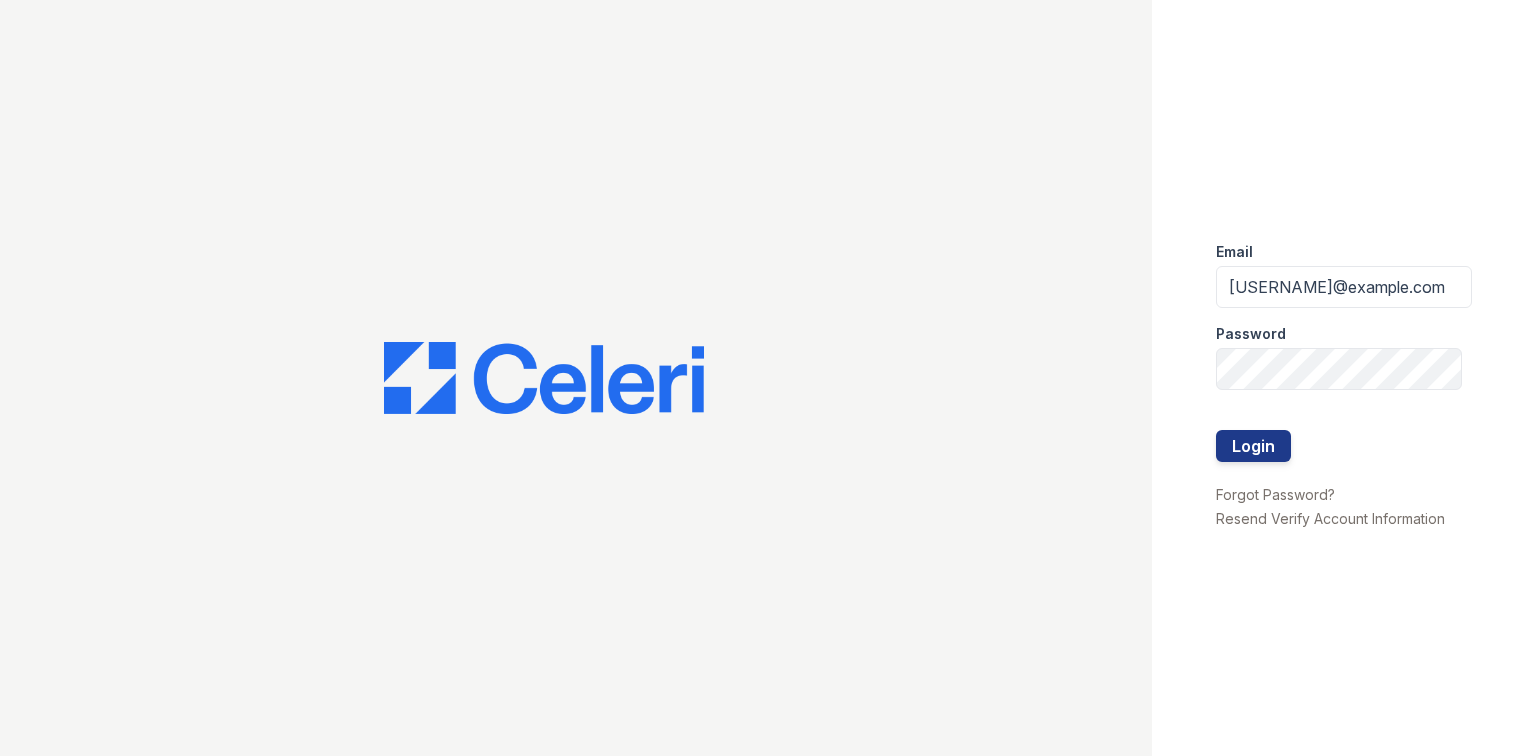 scroll, scrollTop: 0, scrollLeft: 0, axis: both 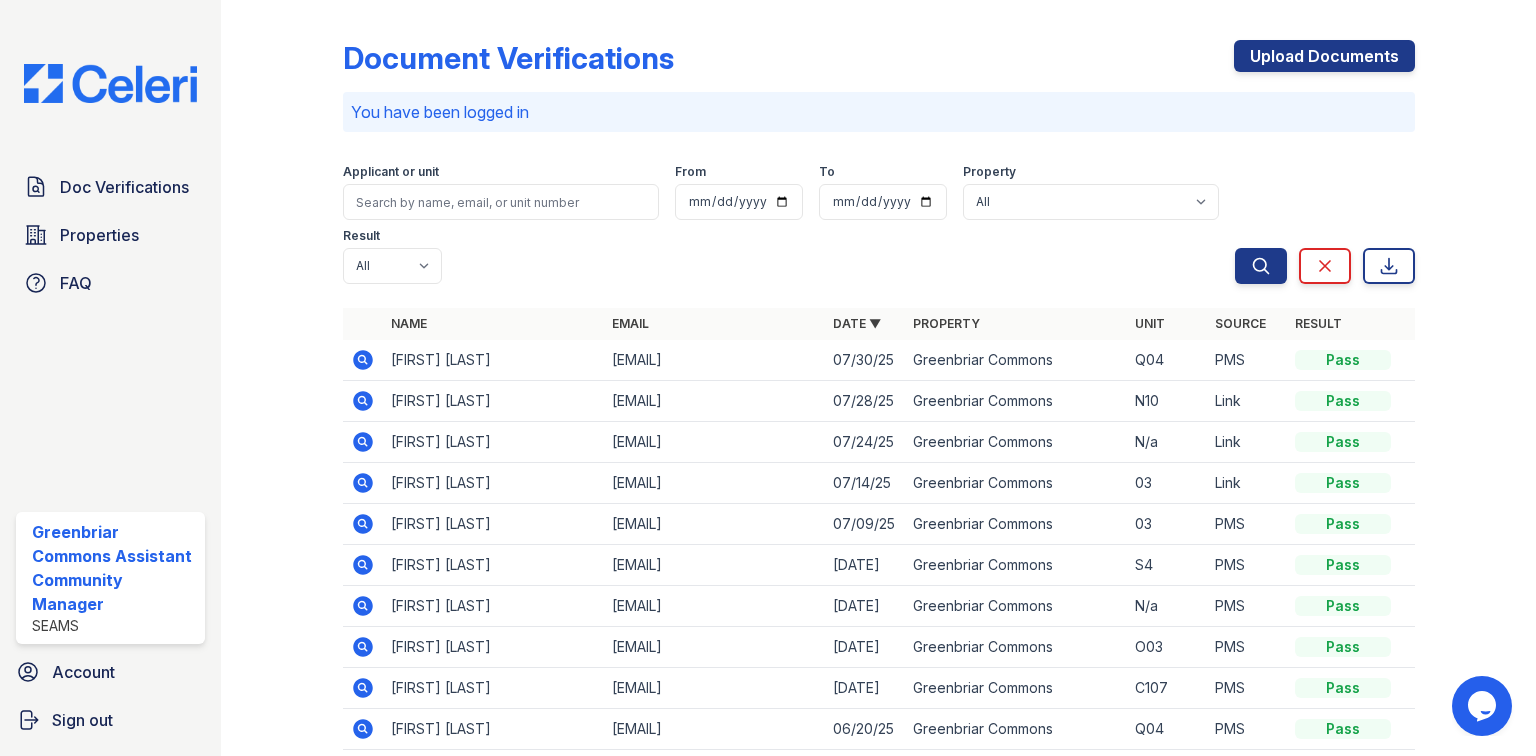 click 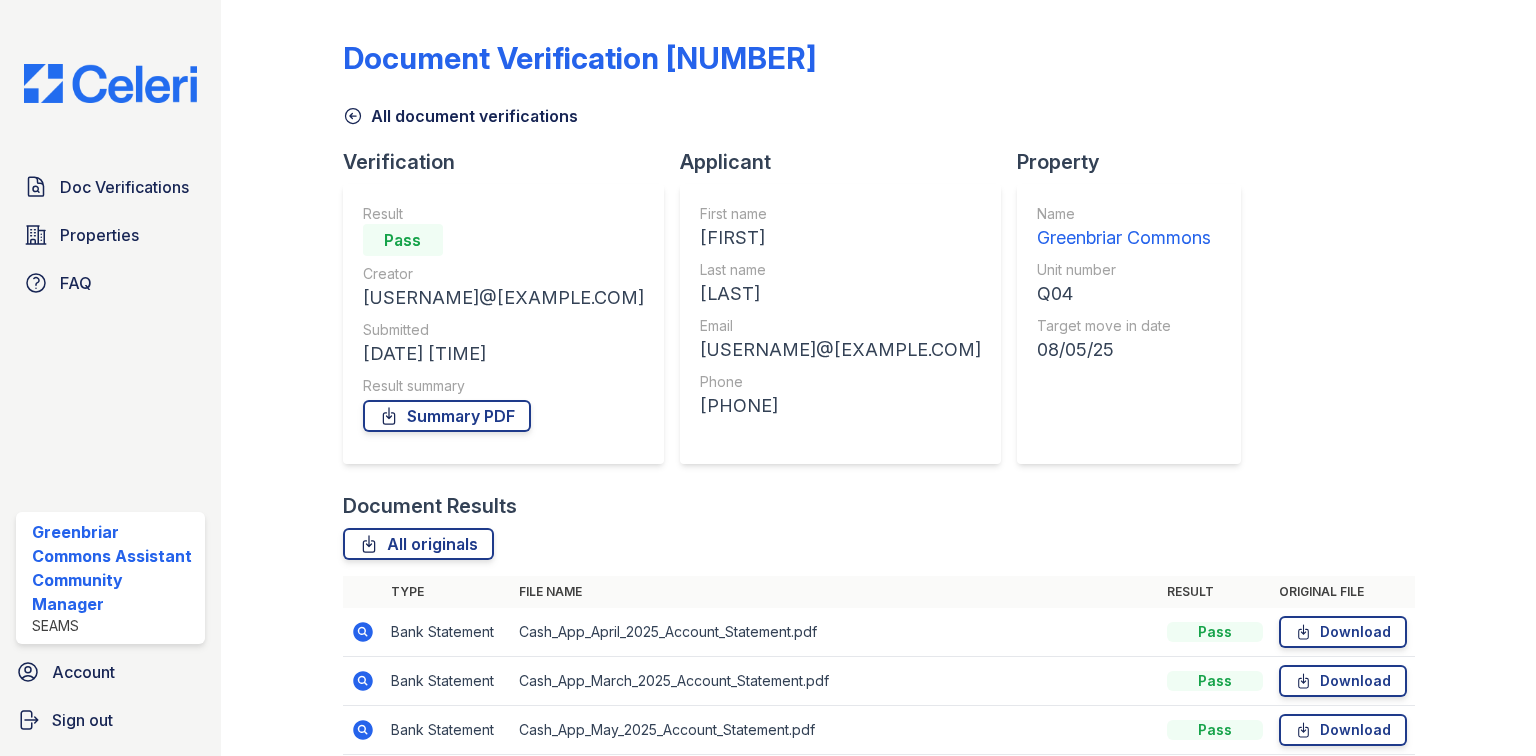 scroll, scrollTop: 0, scrollLeft: 0, axis: both 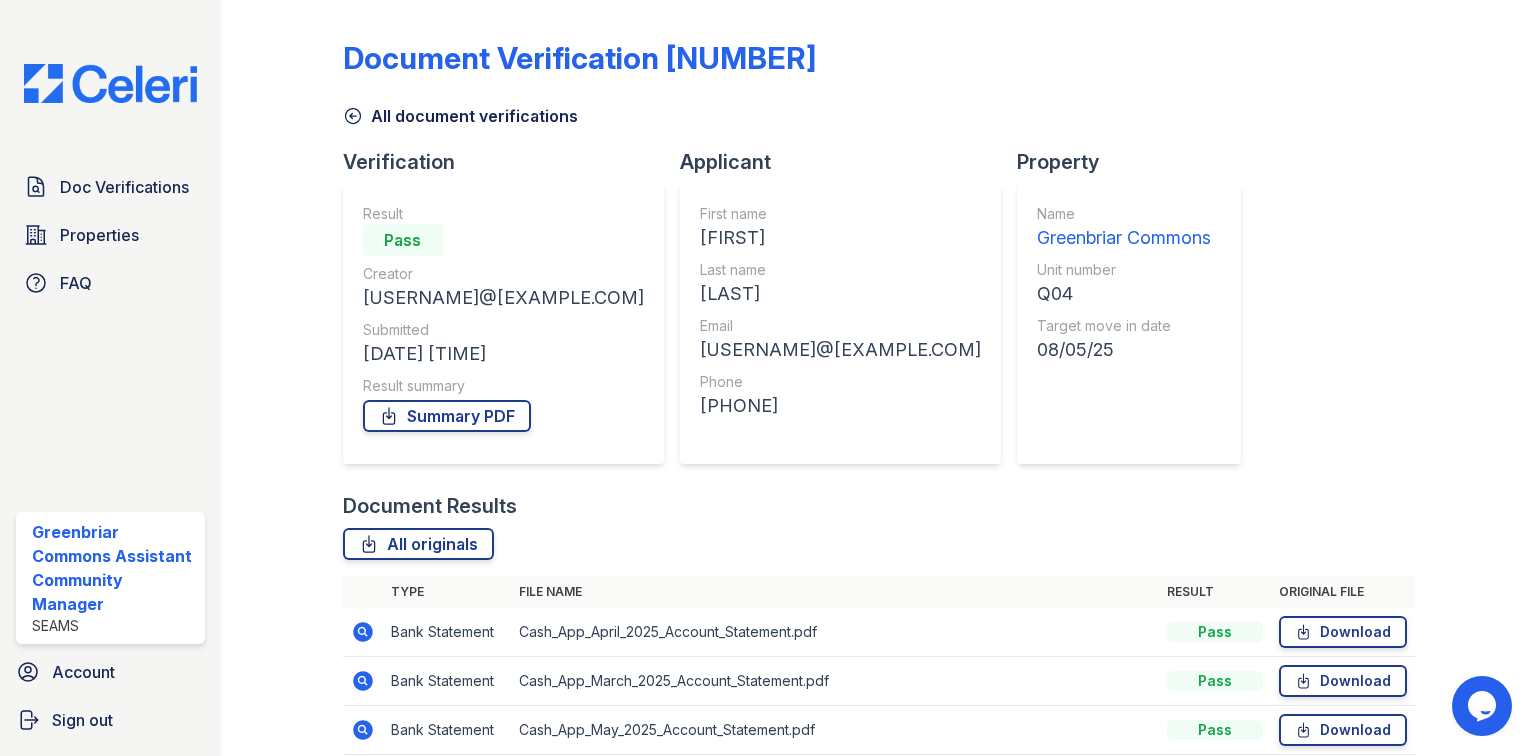 click 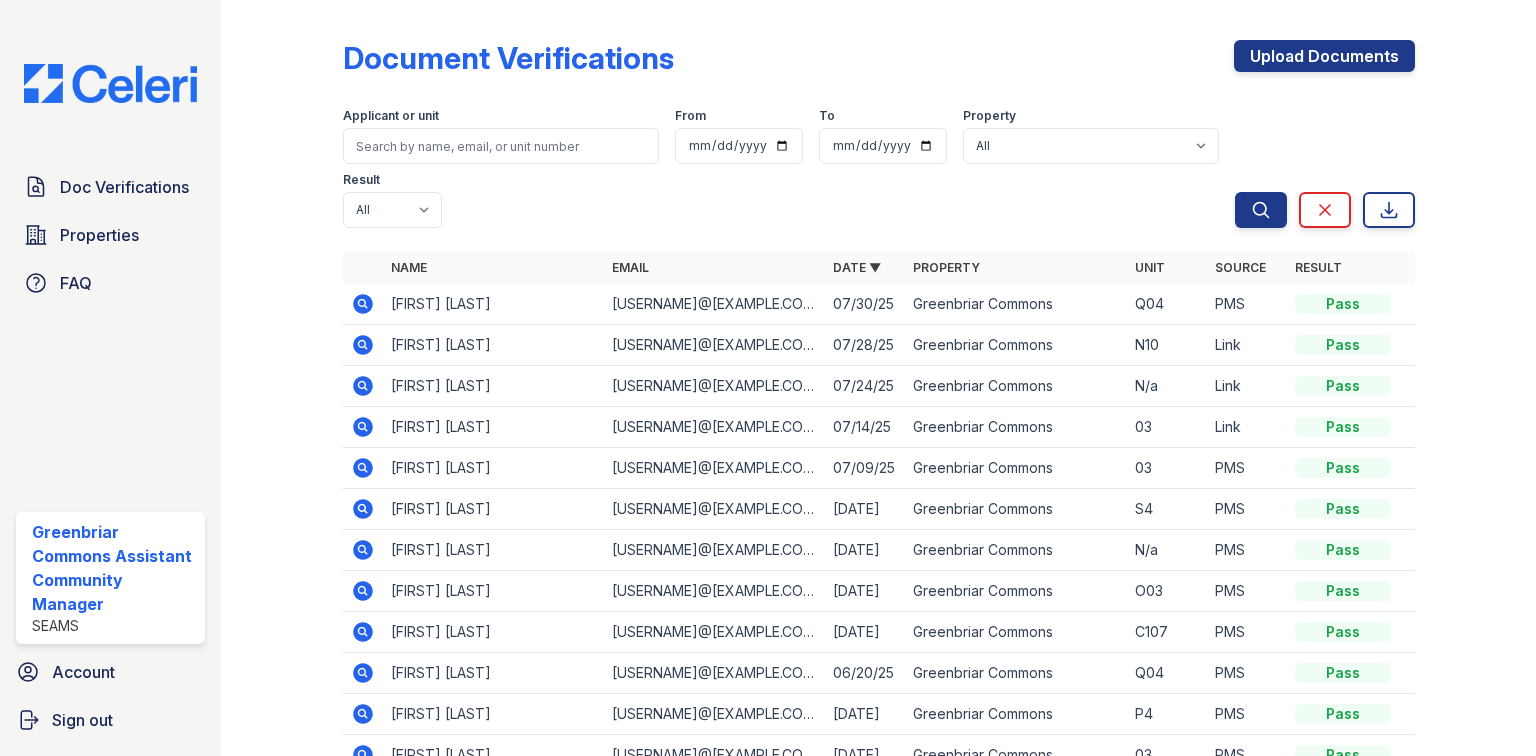 click 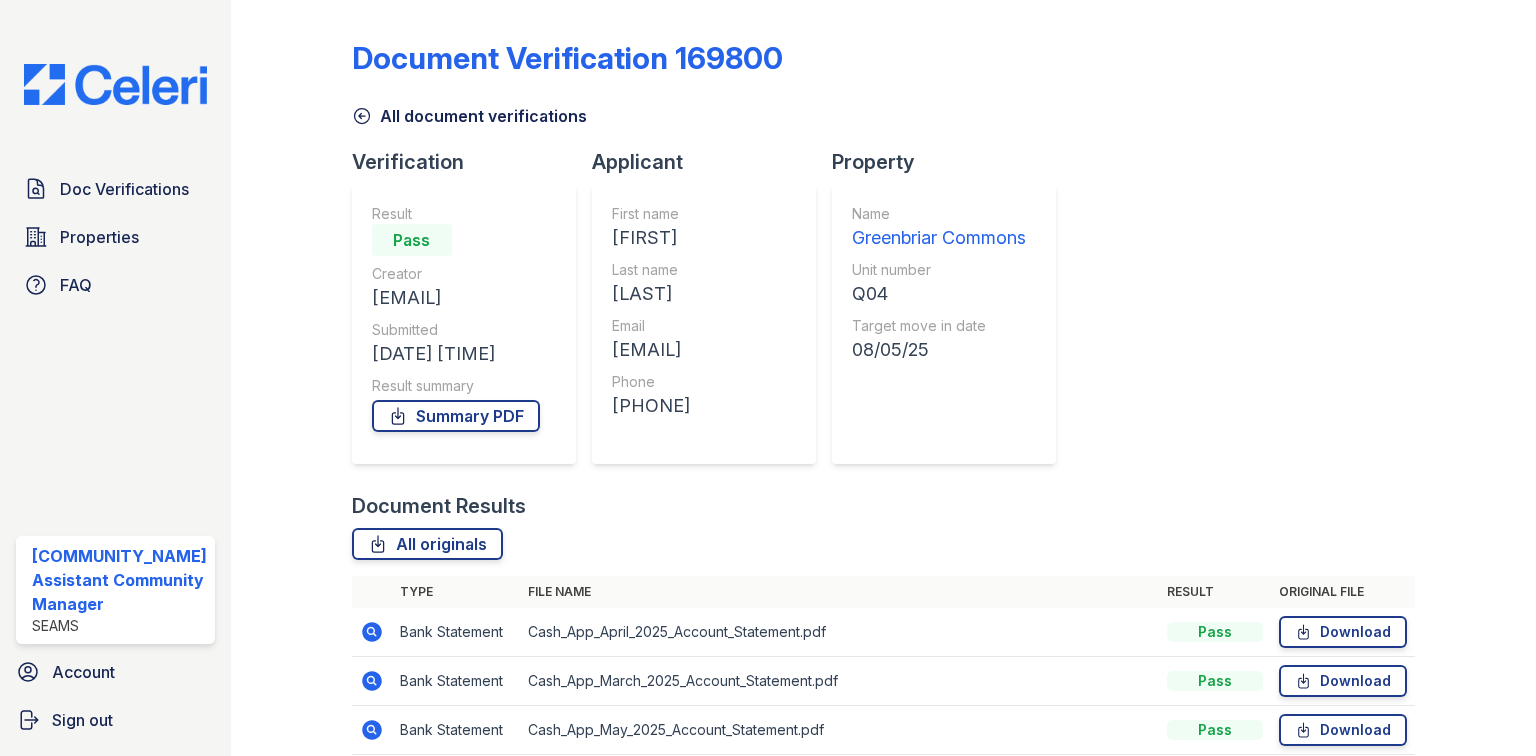 scroll, scrollTop: 0, scrollLeft: 0, axis: both 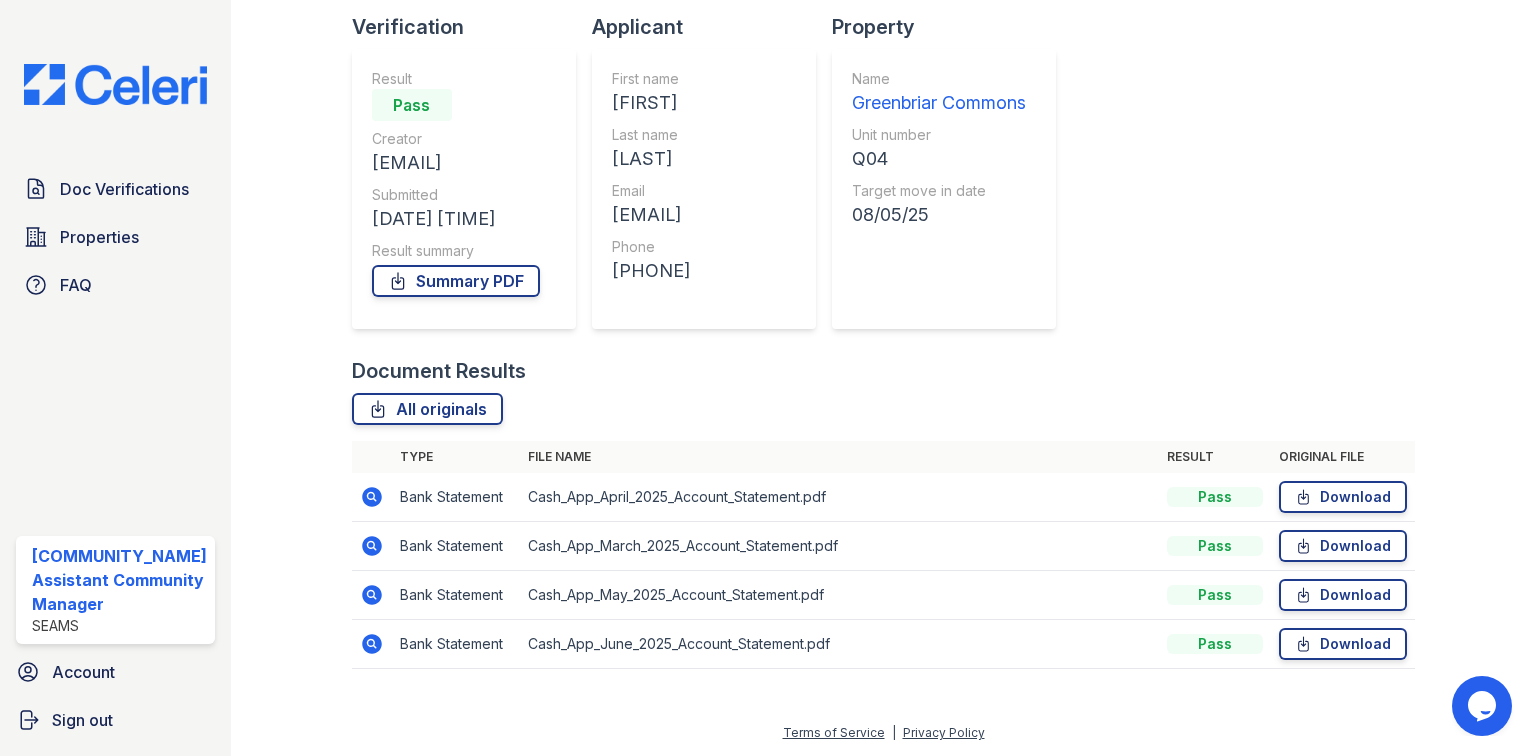 click 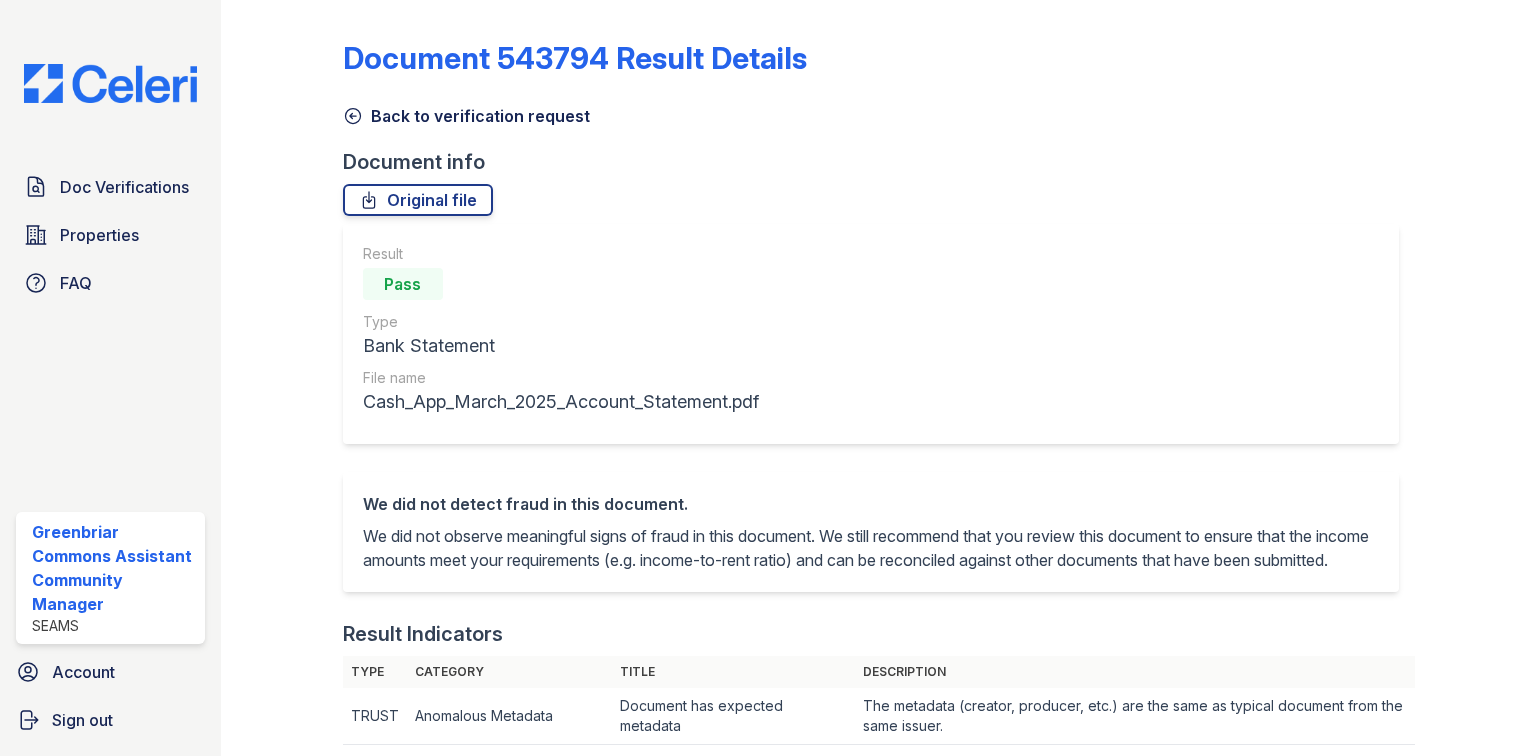 scroll, scrollTop: 0, scrollLeft: 0, axis: both 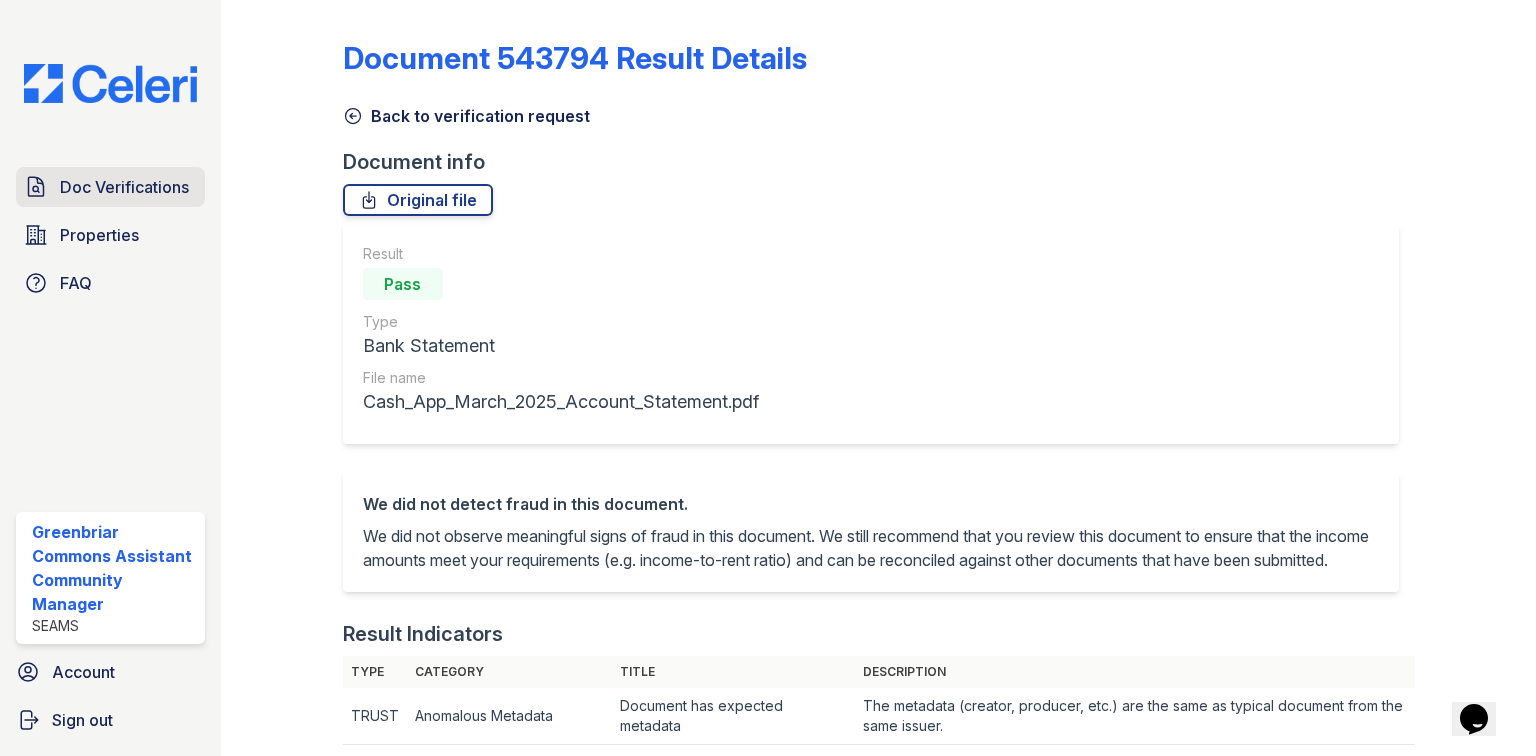click on "Doc Verifications" at bounding box center [124, 187] 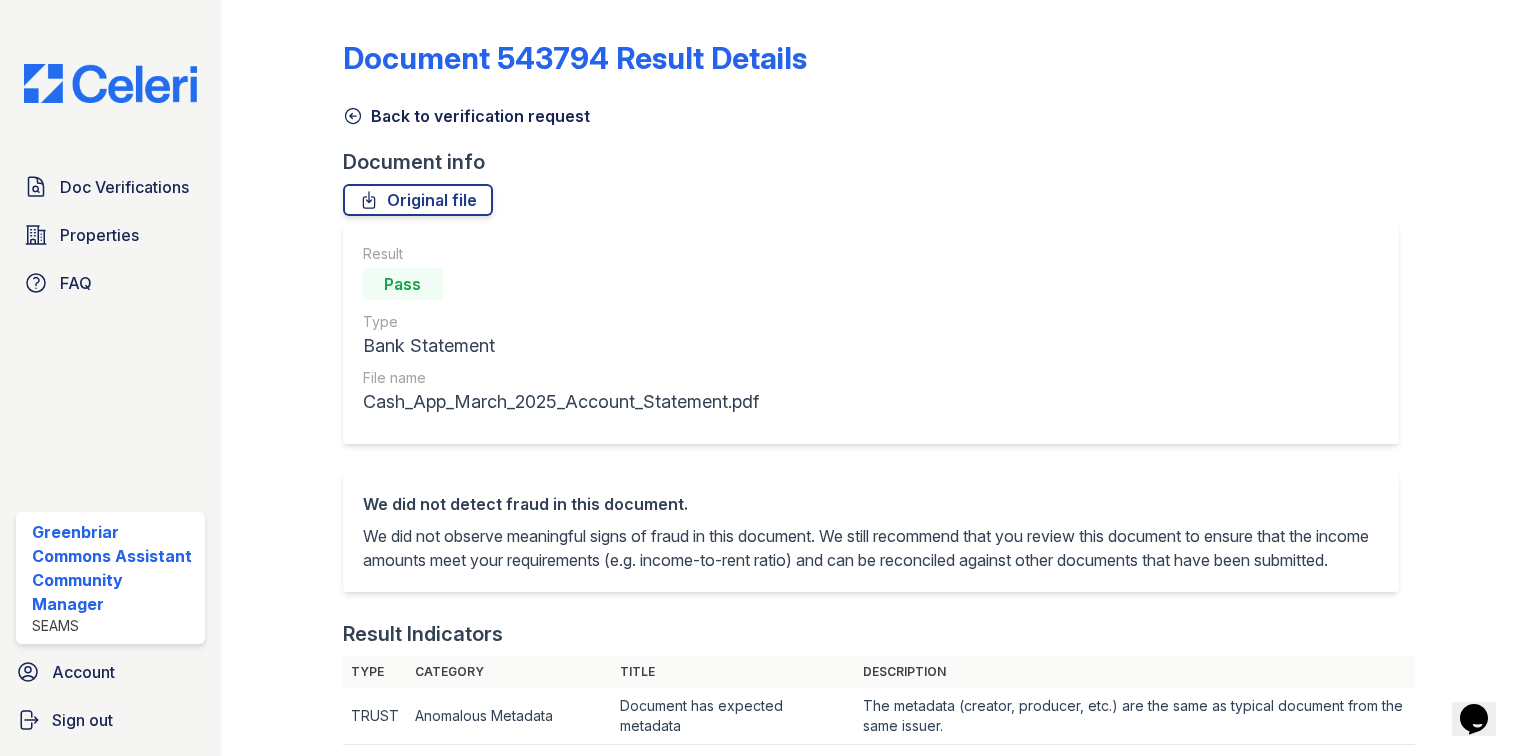 click on "Back to verification request" at bounding box center (466, 116) 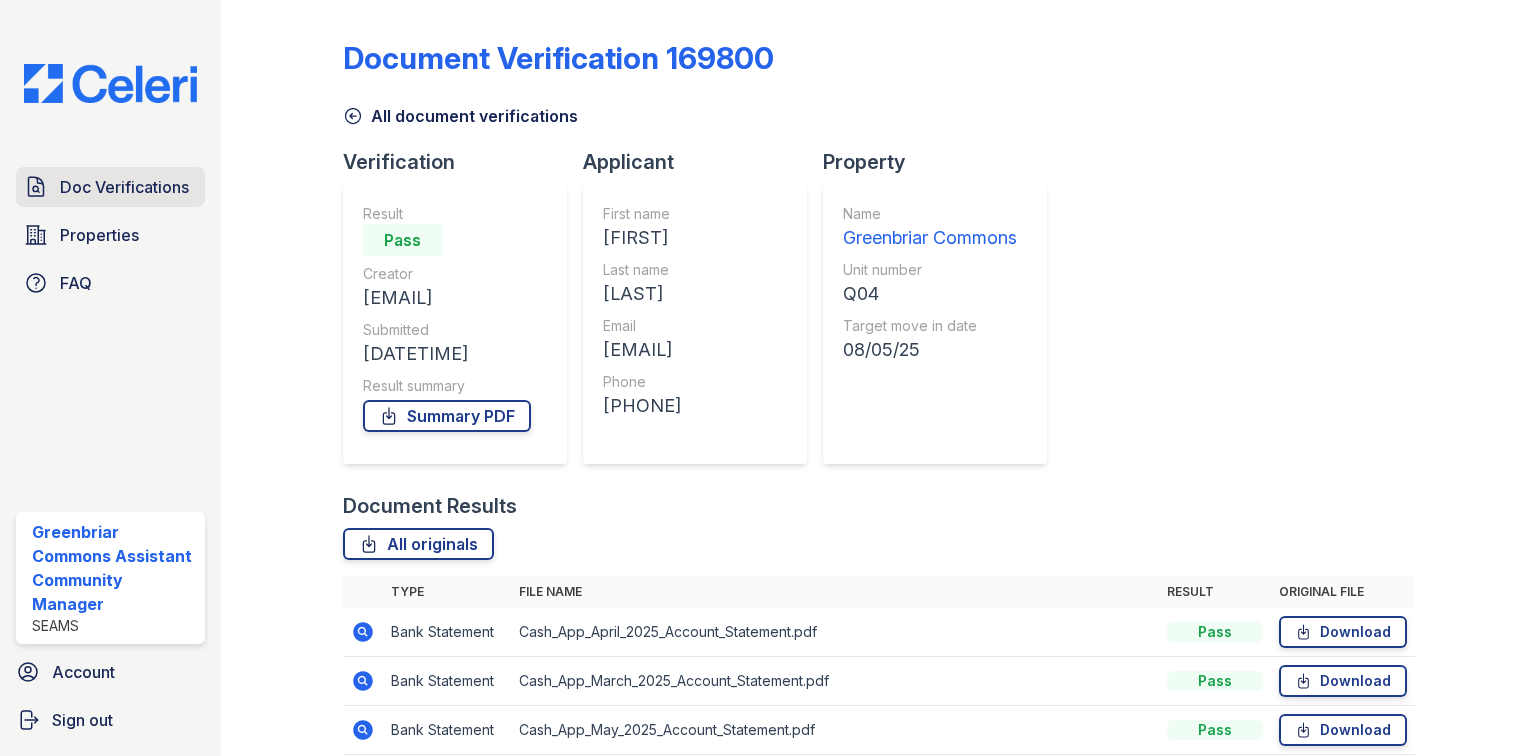 click on "Doc Verifications" at bounding box center (124, 187) 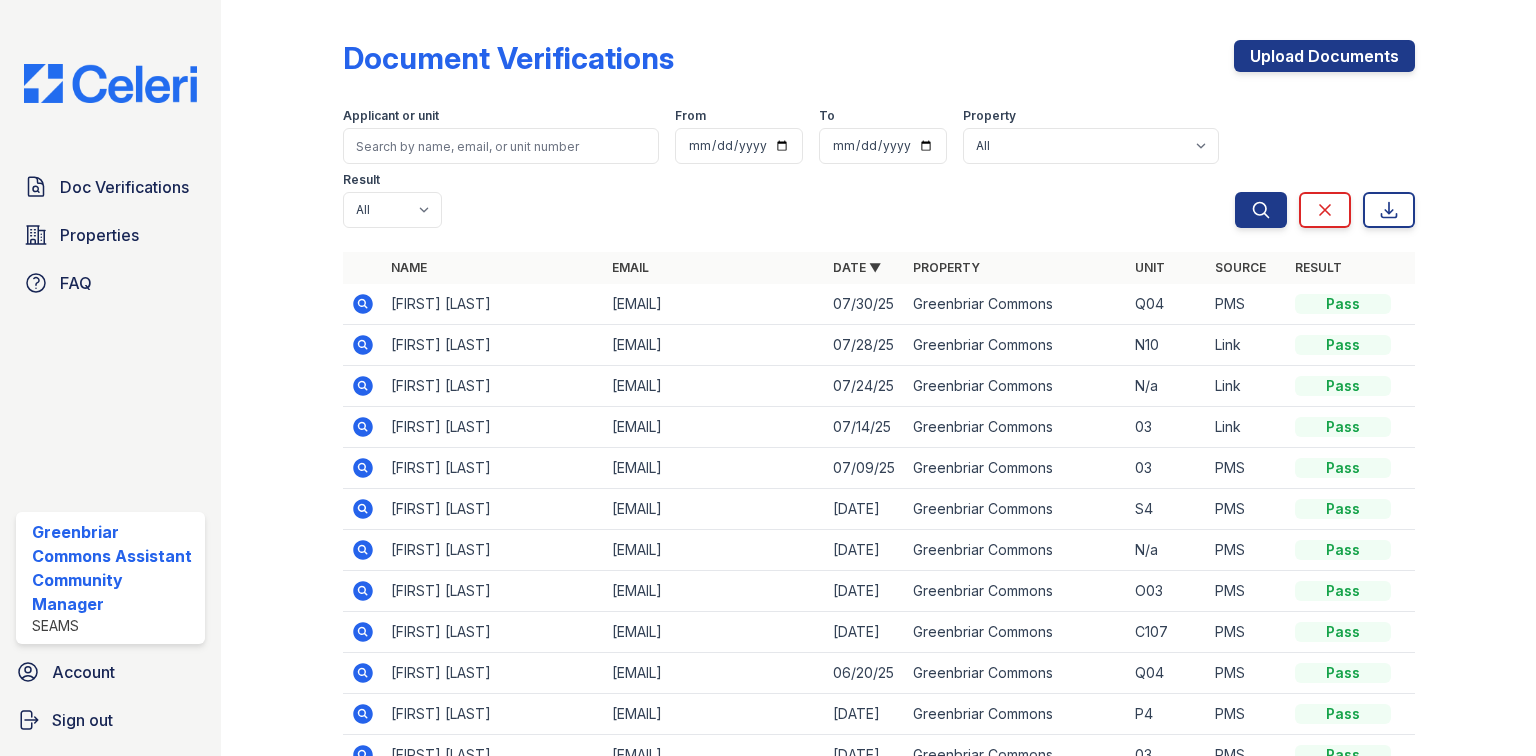 scroll, scrollTop: 0, scrollLeft: 0, axis: both 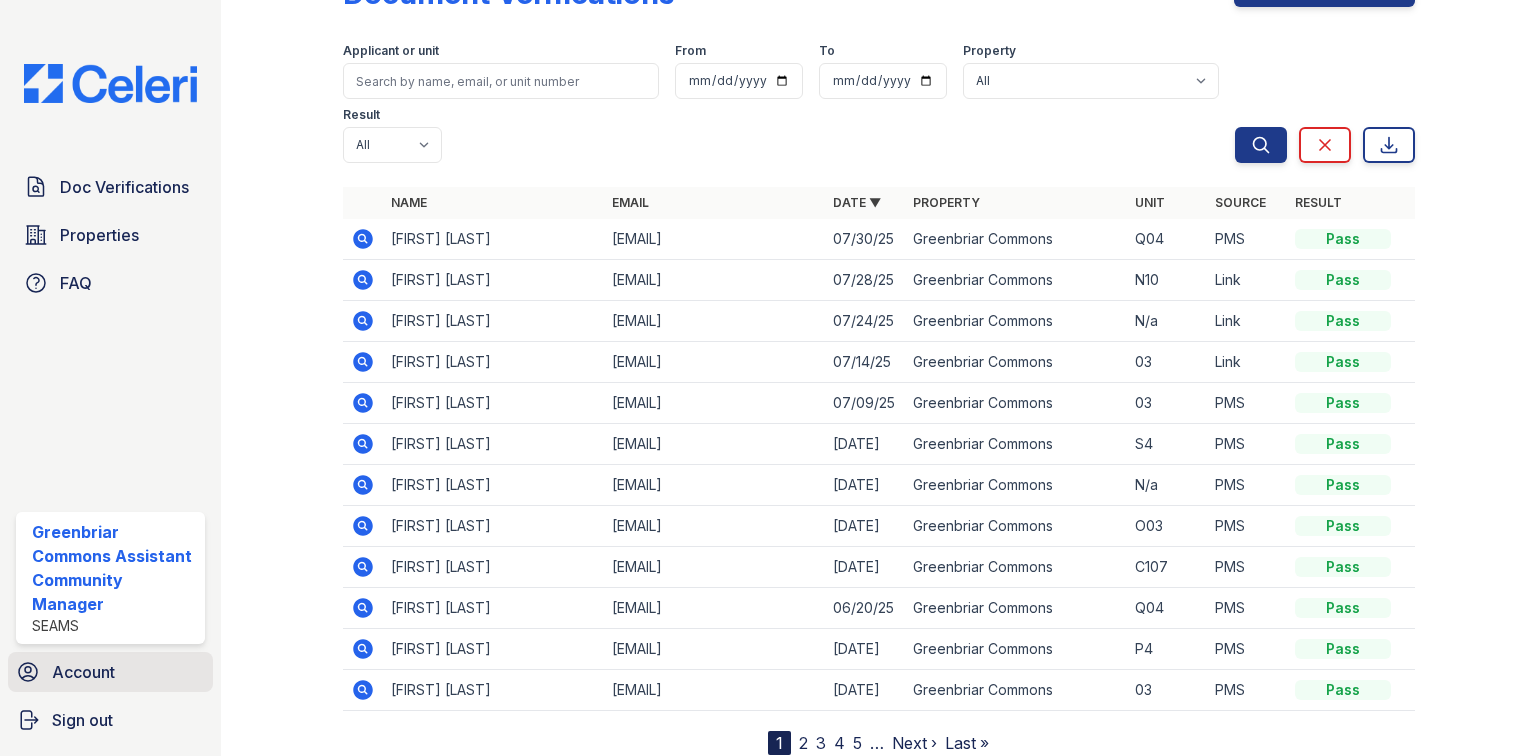 click on "Account" at bounding box center [83, 672] 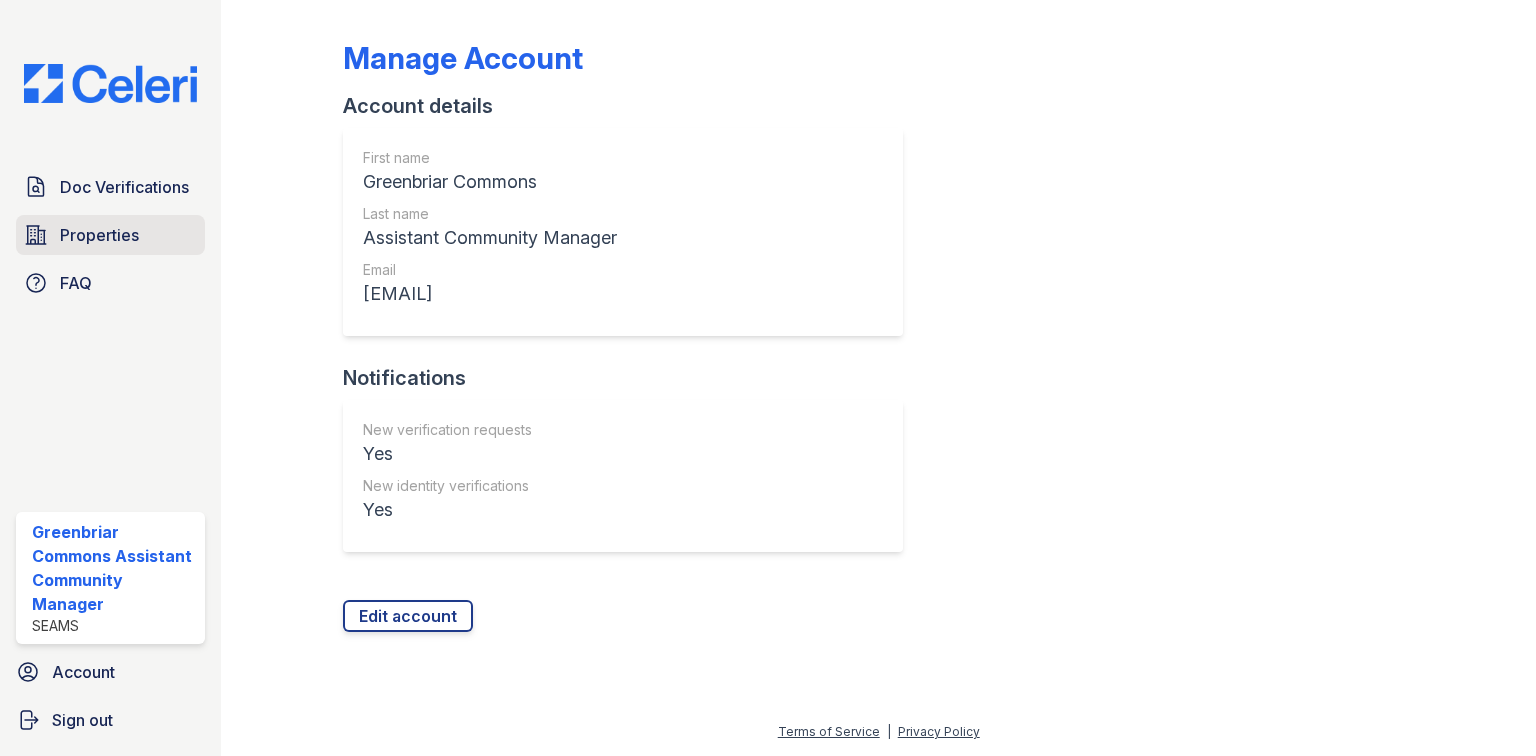 click on "Properties" at bounding box center (99, 235) 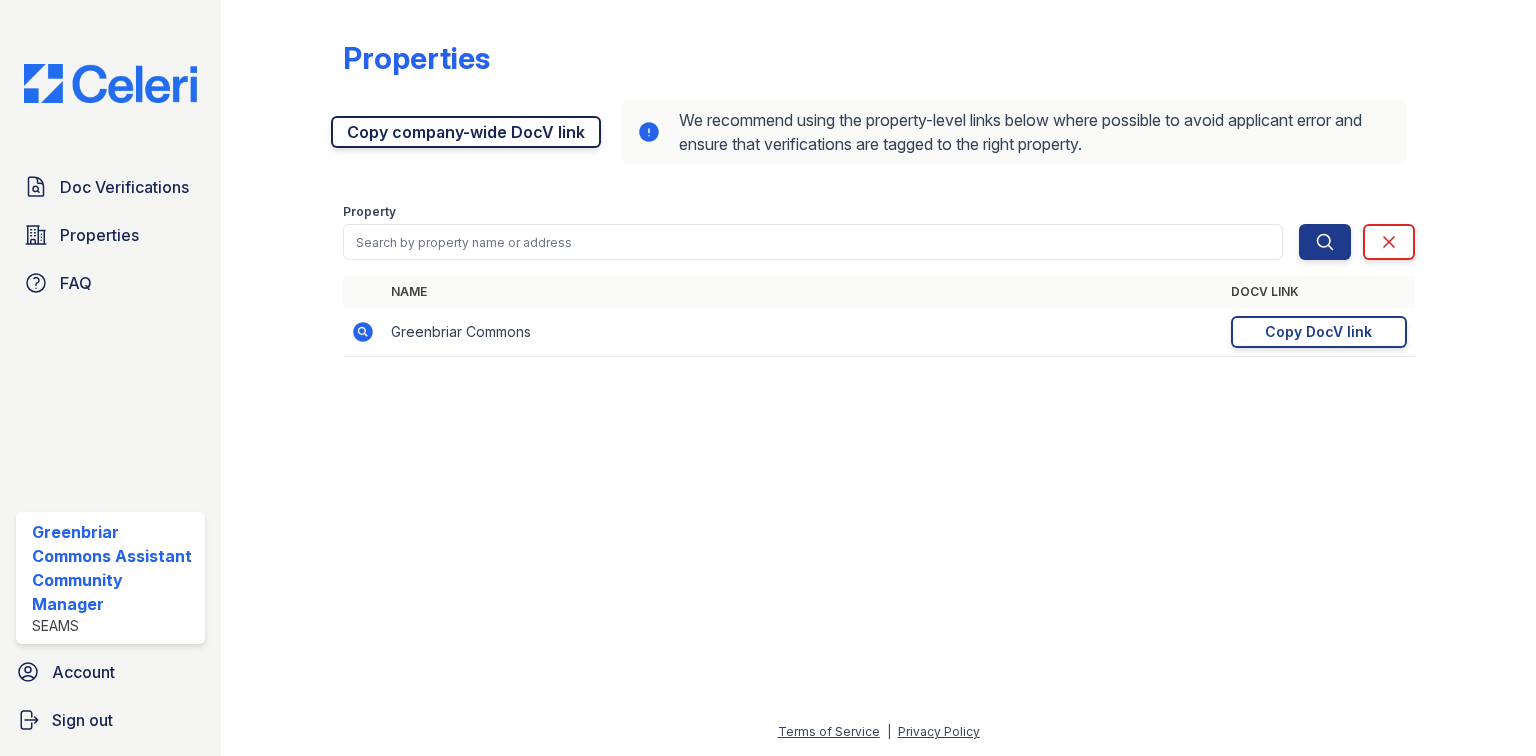 click on "Copy company-wide DocV link" at bounding box center [466, 132] 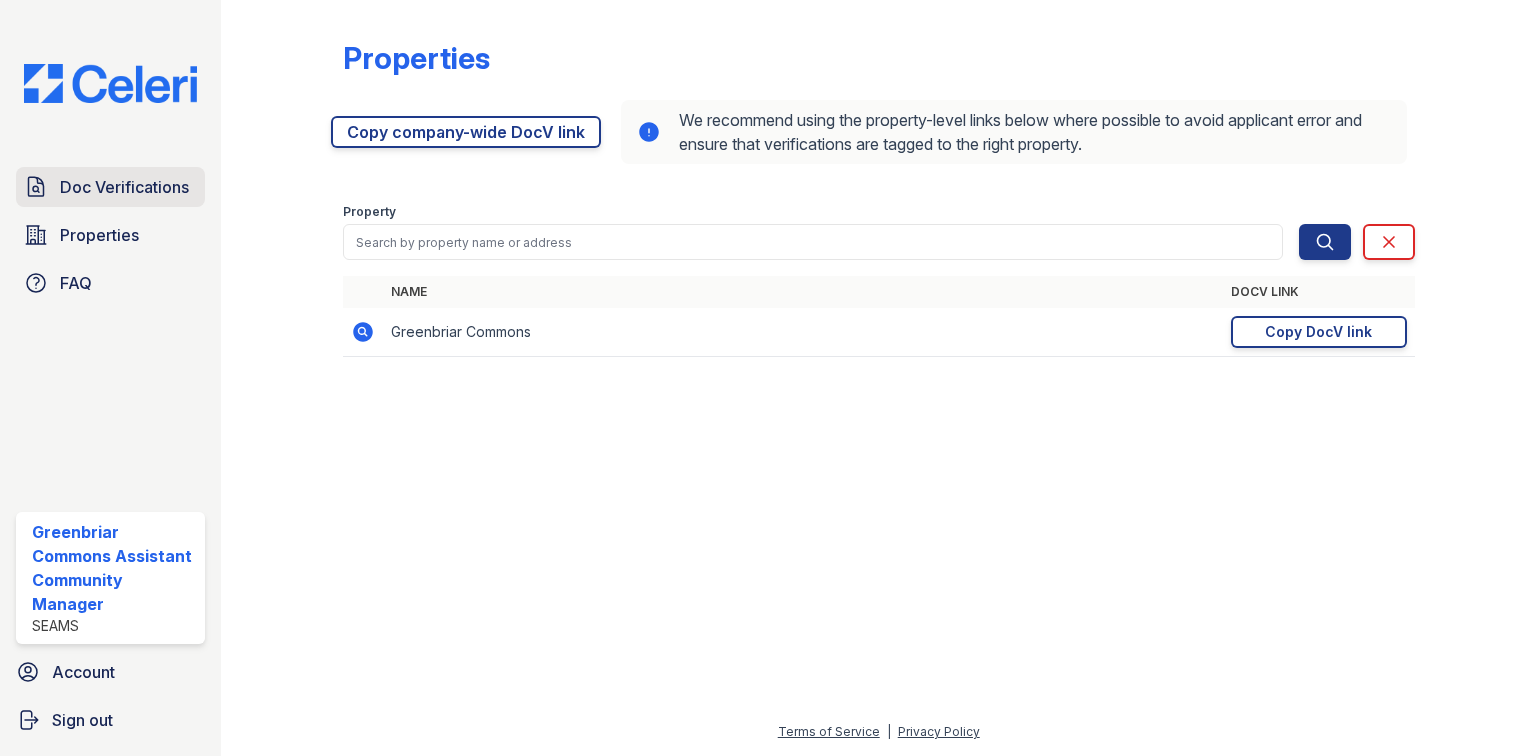 click on "Doc Verifications" at bounding box center [124, 187] 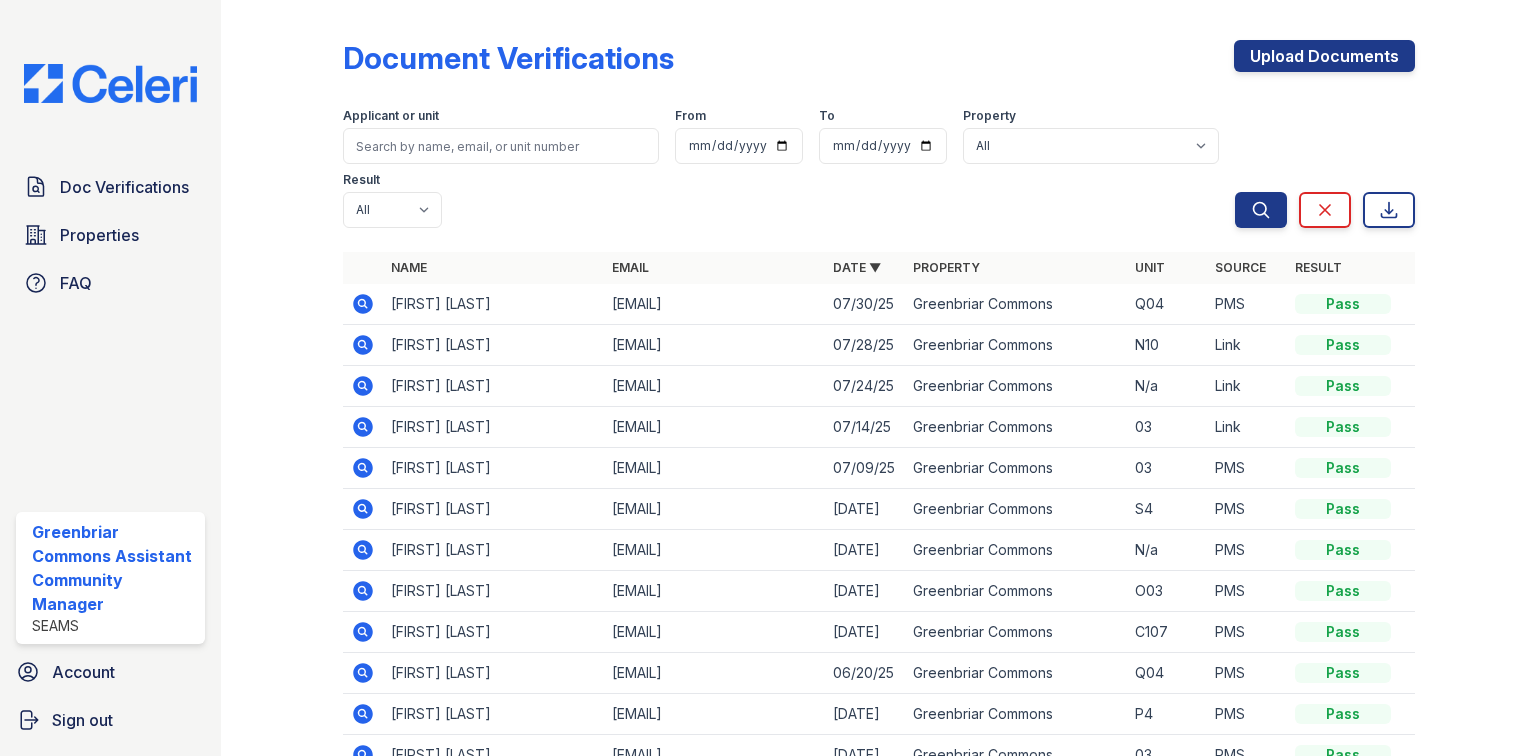 click 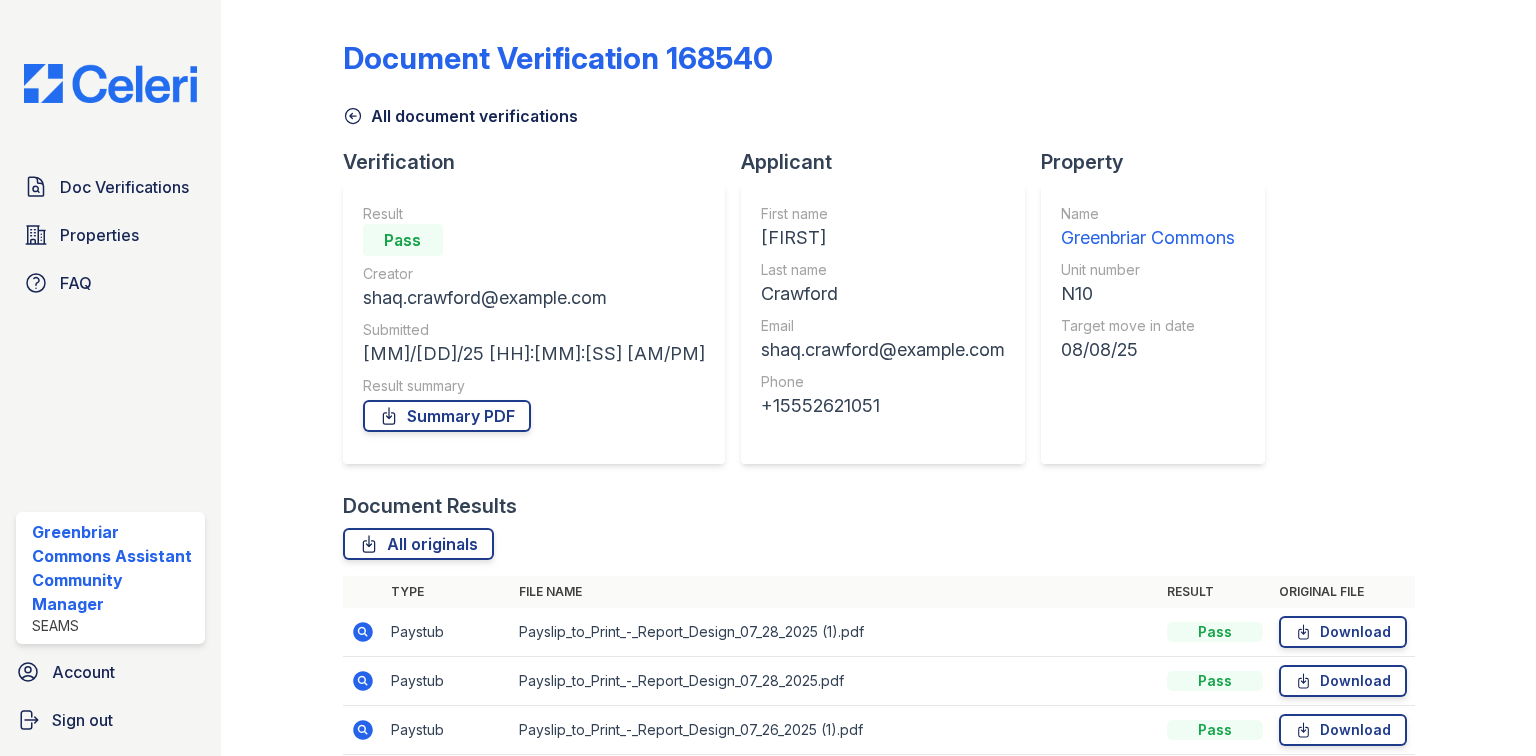 scroll, scrollTop: 0, scrollLeft: 0, axis: both 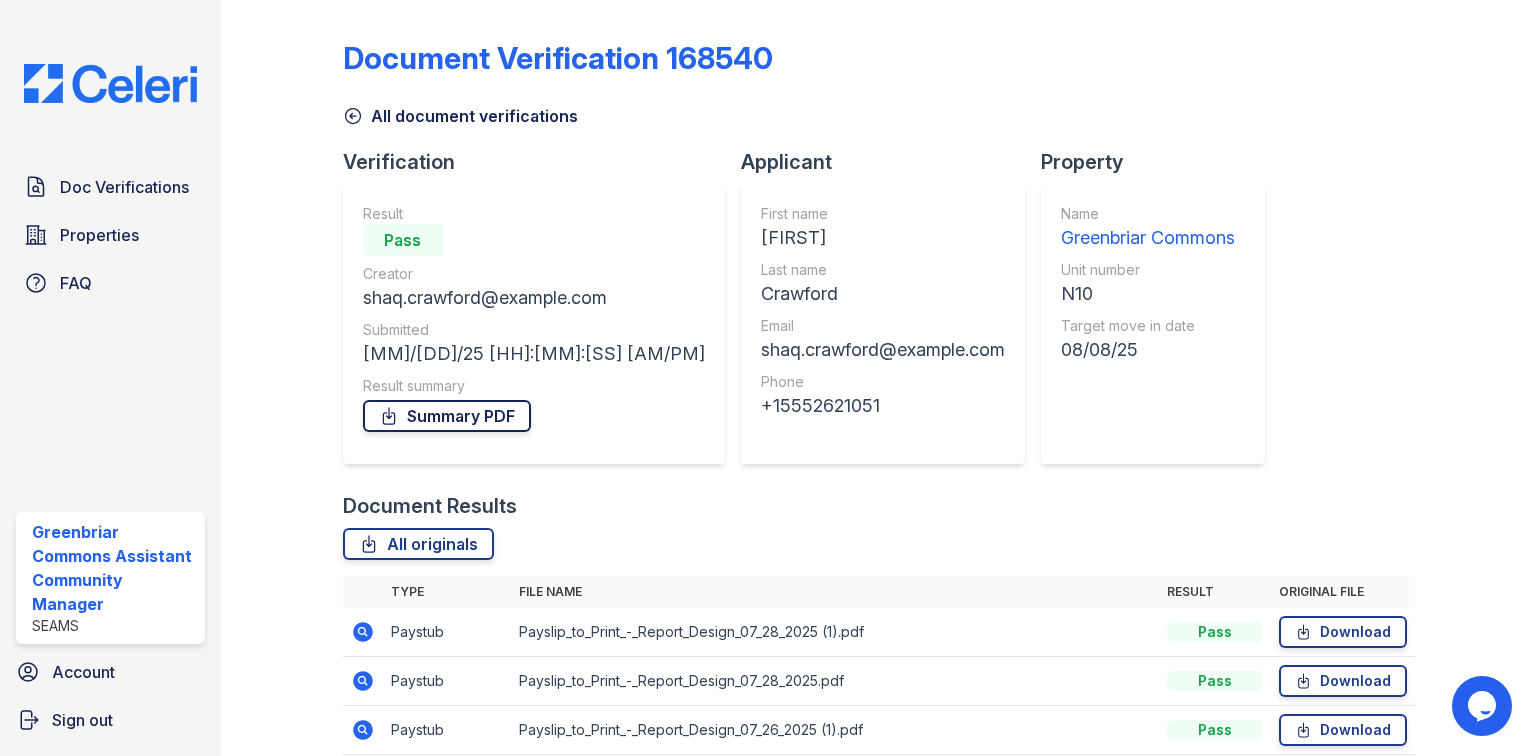 click on "Summary PDF" at bounding box center (447, 416) 